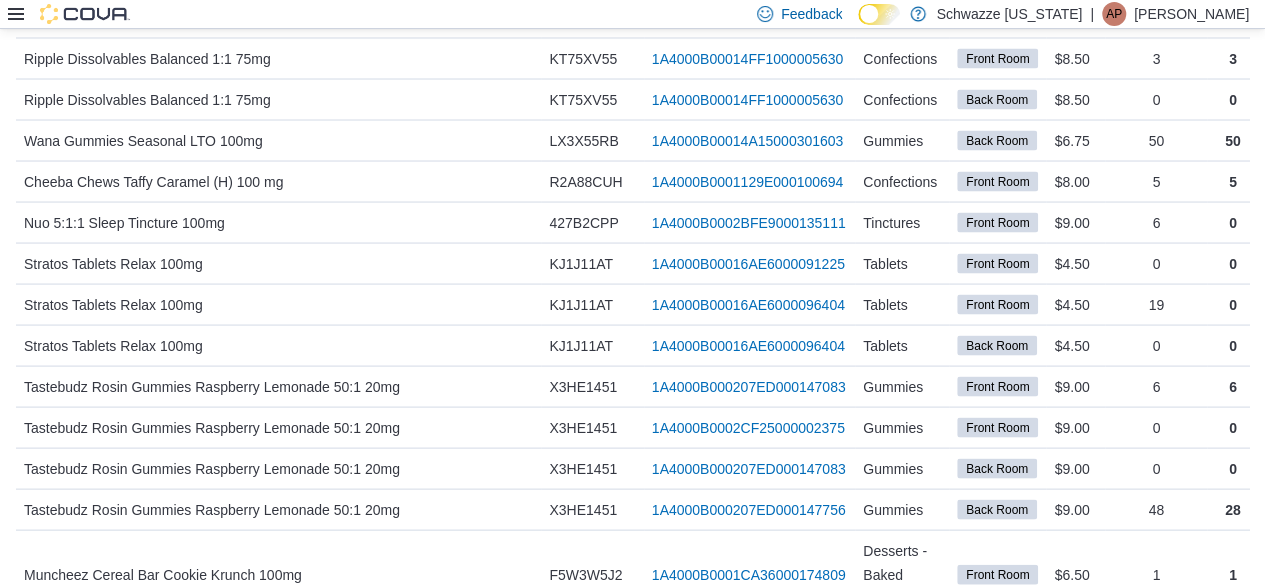 scroll, scrollTop: 5778, scrollLeft: 0, axis: vertical 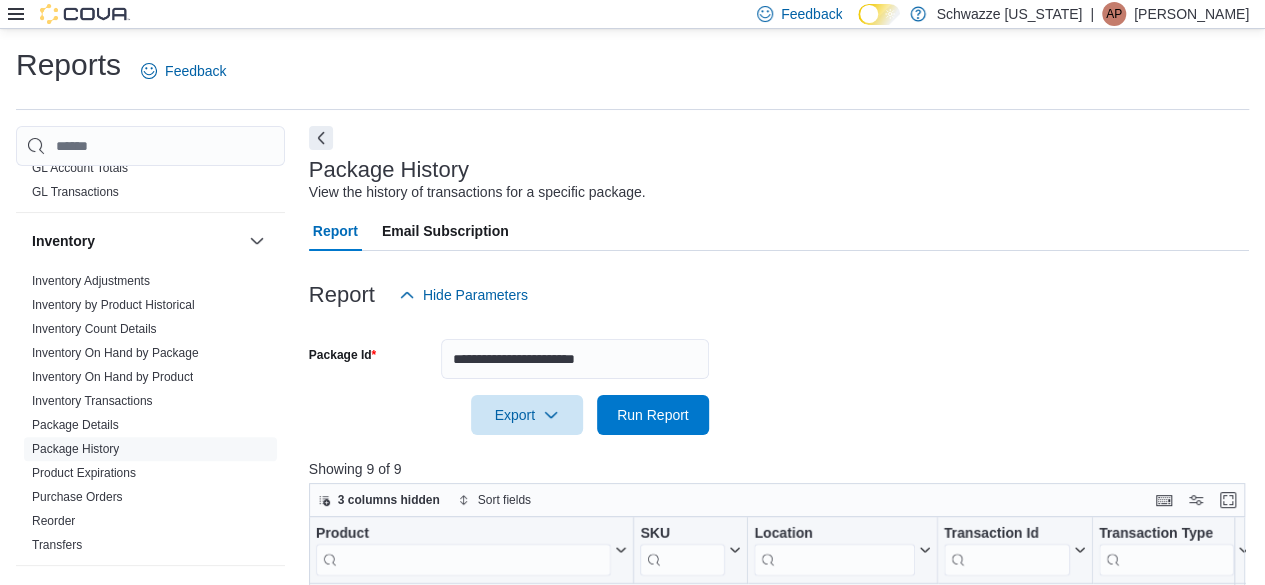 click on "Feedback Dark Mode Schwazze Colorado | AP Amber  Palubeskie" at bounding box center (632, 14) 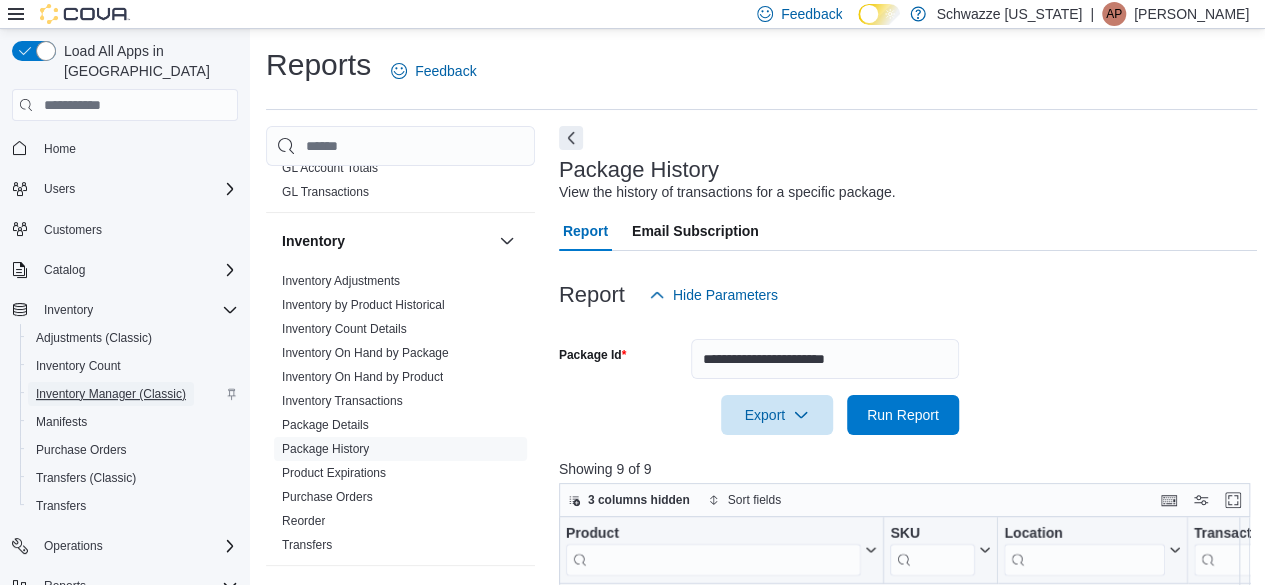 click on "Inventory Manager (Classic)" at bounding box center [111, 394] 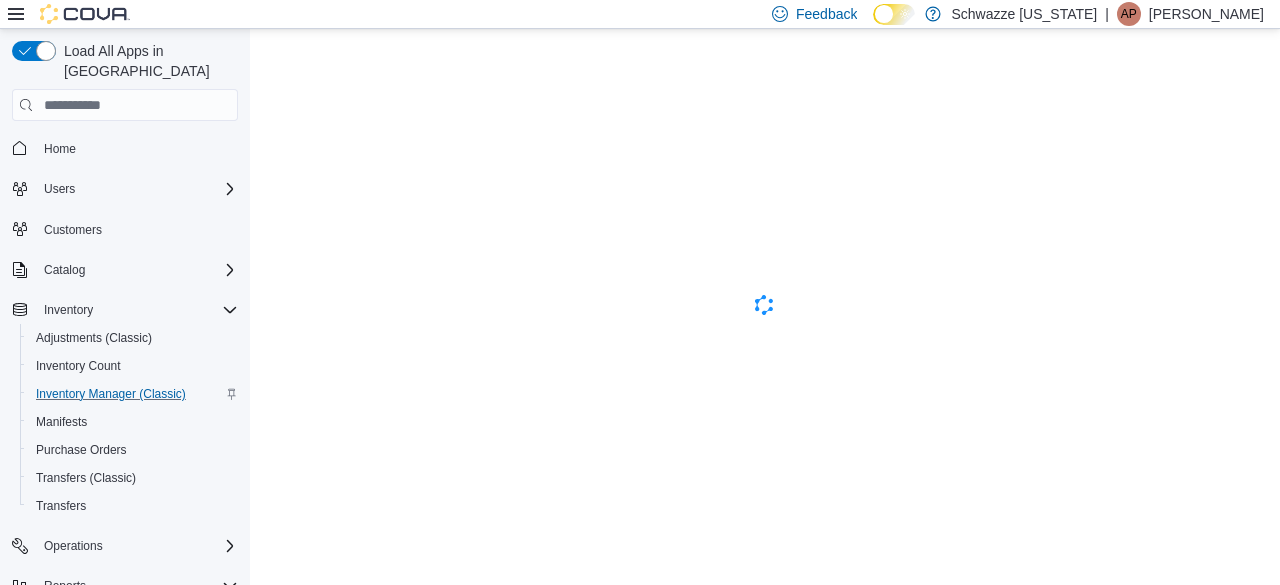scroll, scrollTop: 0, scrollLeft: 0, axis: both 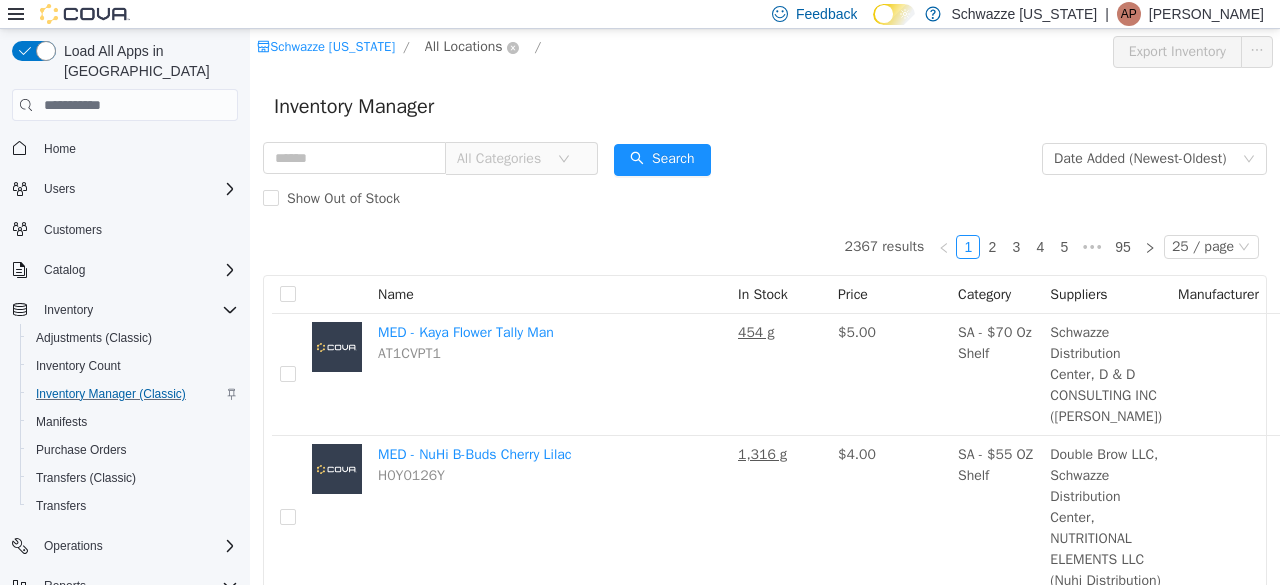 click on "All Locations" at bounding box center [464, 47] 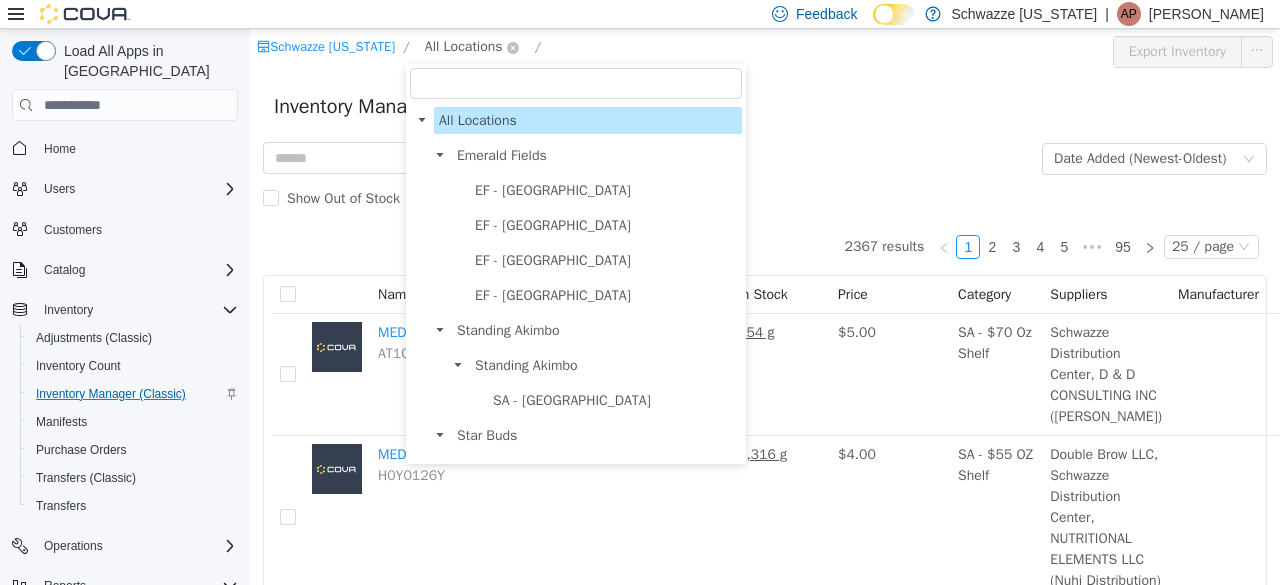 click on "All Locations" at bounding box center [464, 47] 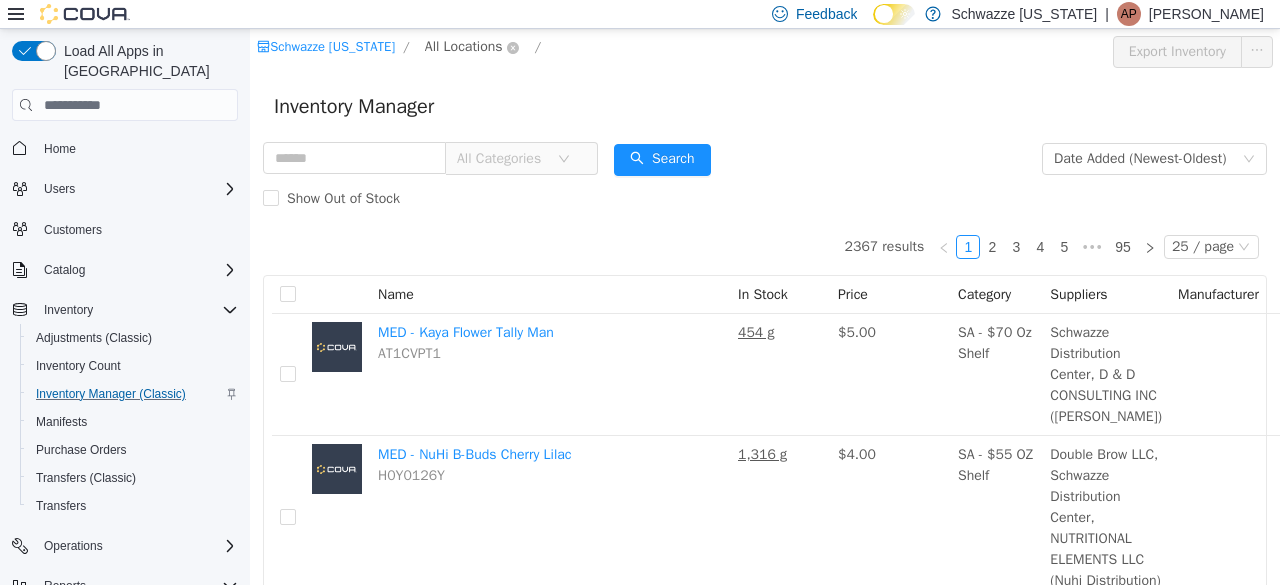 click on "All Locations" at bounding box center (464, 47) 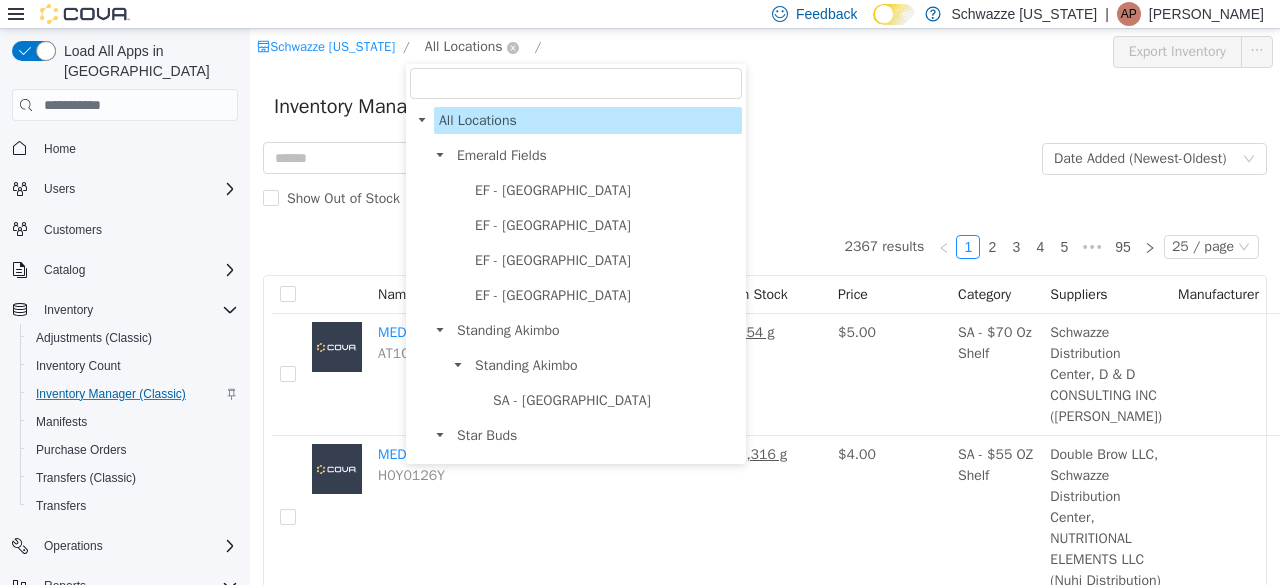 scroll, scrollTop: 1054, scrollLeft: 0, axis: vertical 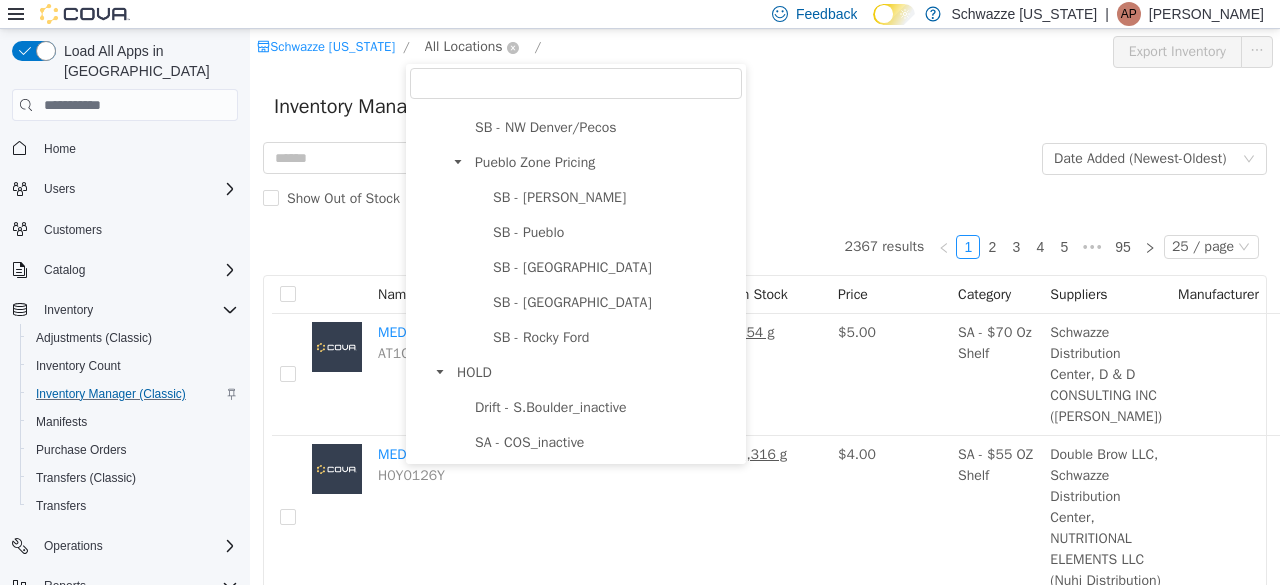 click on "All Locations" at bounding box center (464, 47) 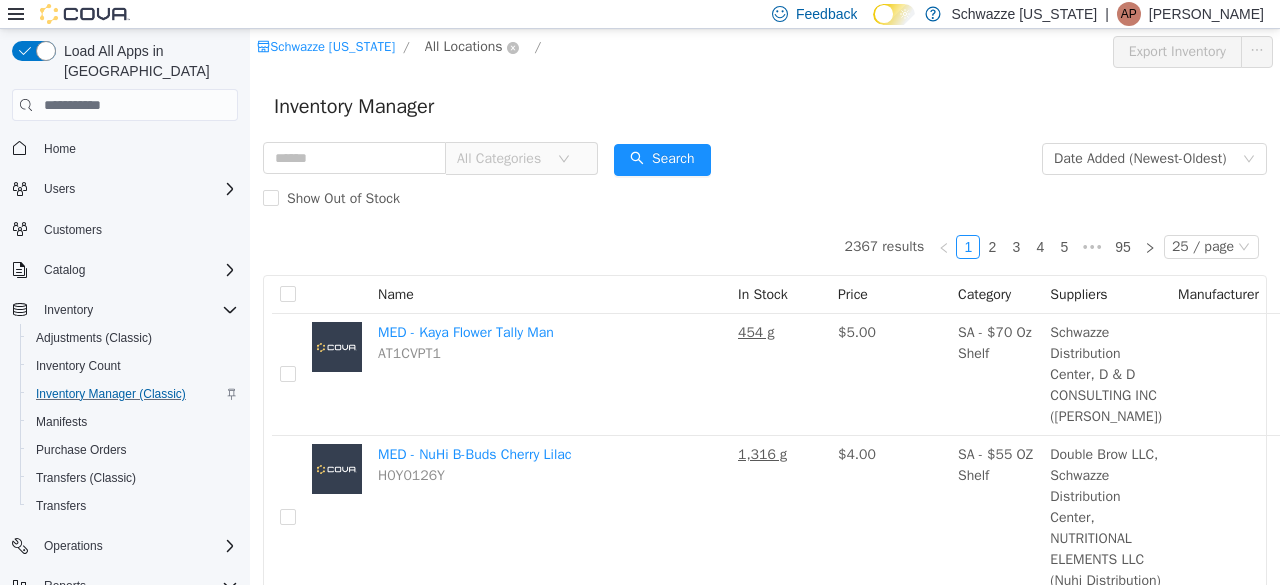 click on "All Locations" at bounding box center [464, 47] 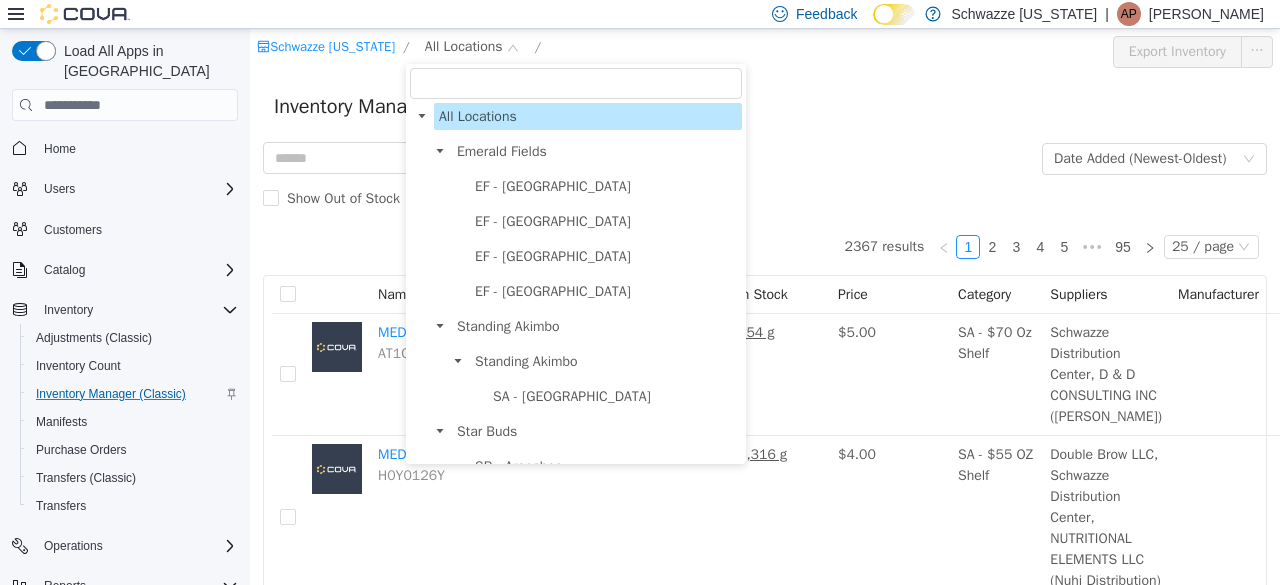 click at bounding box center [576, 83] 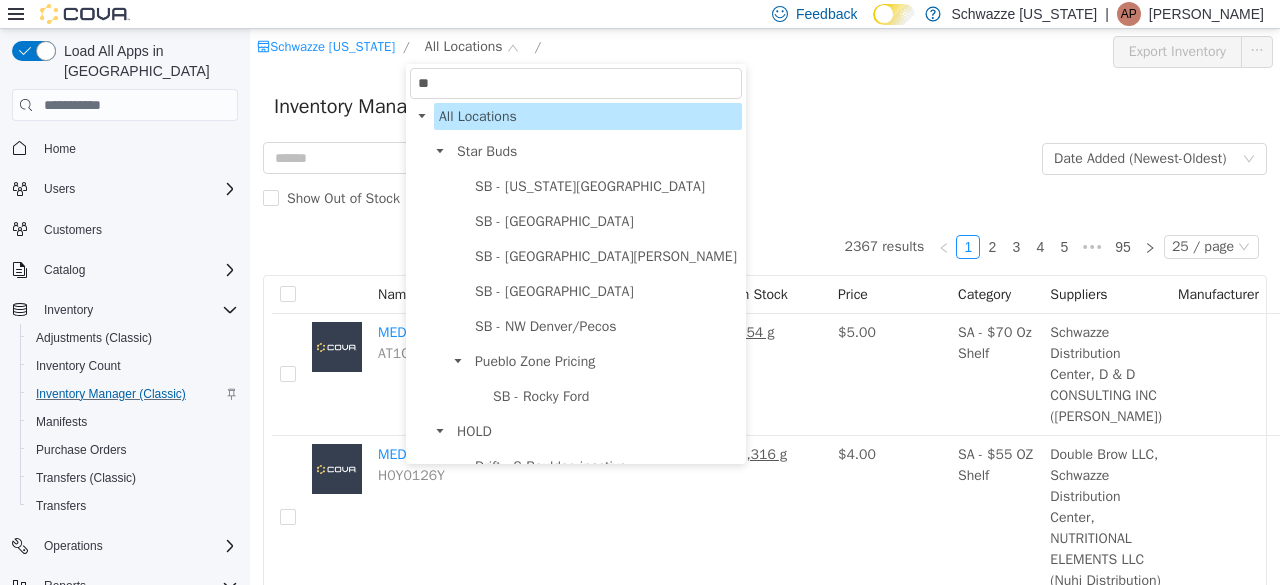scroll, scrollTop: 0, scrollLeft: 0, axis: both 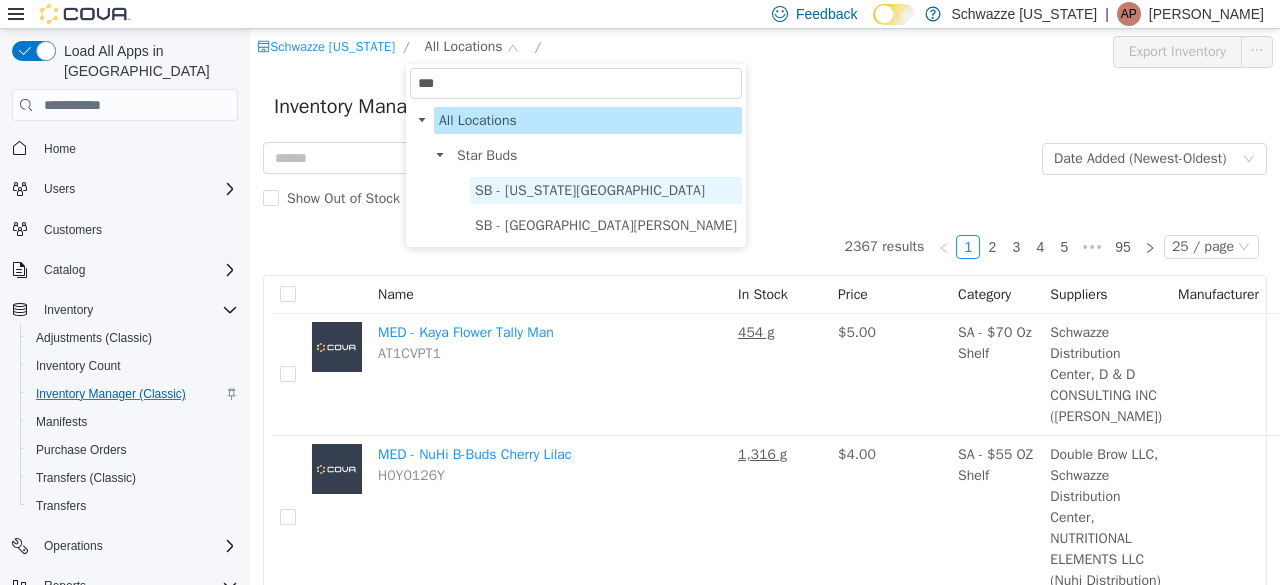 type on "***" 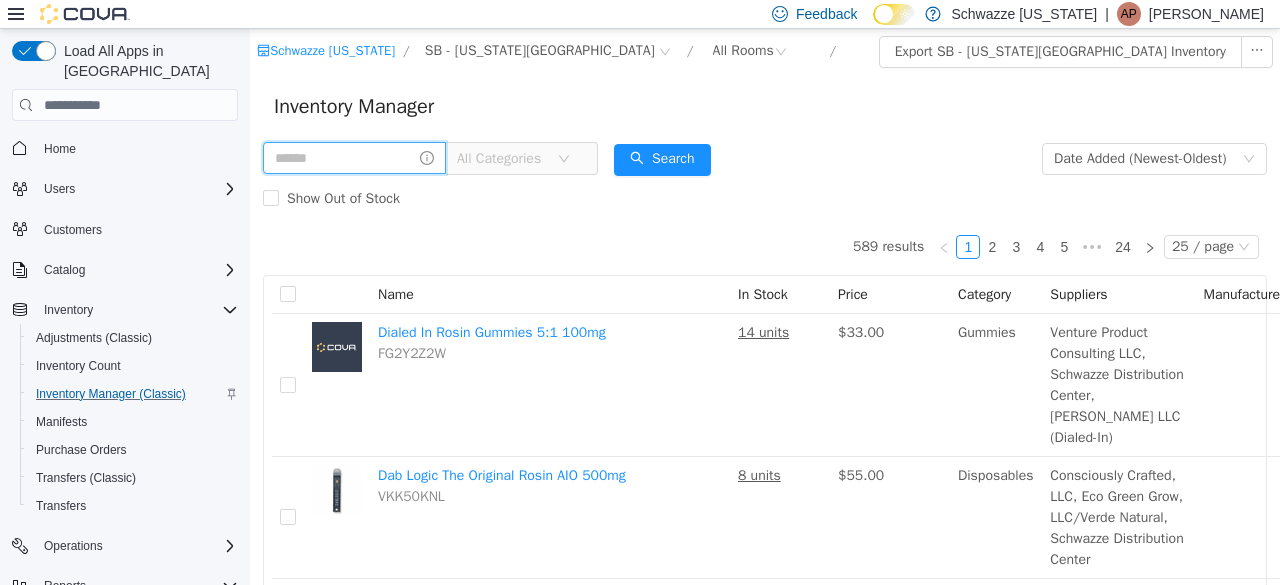 click at bounding box center [354, 158] 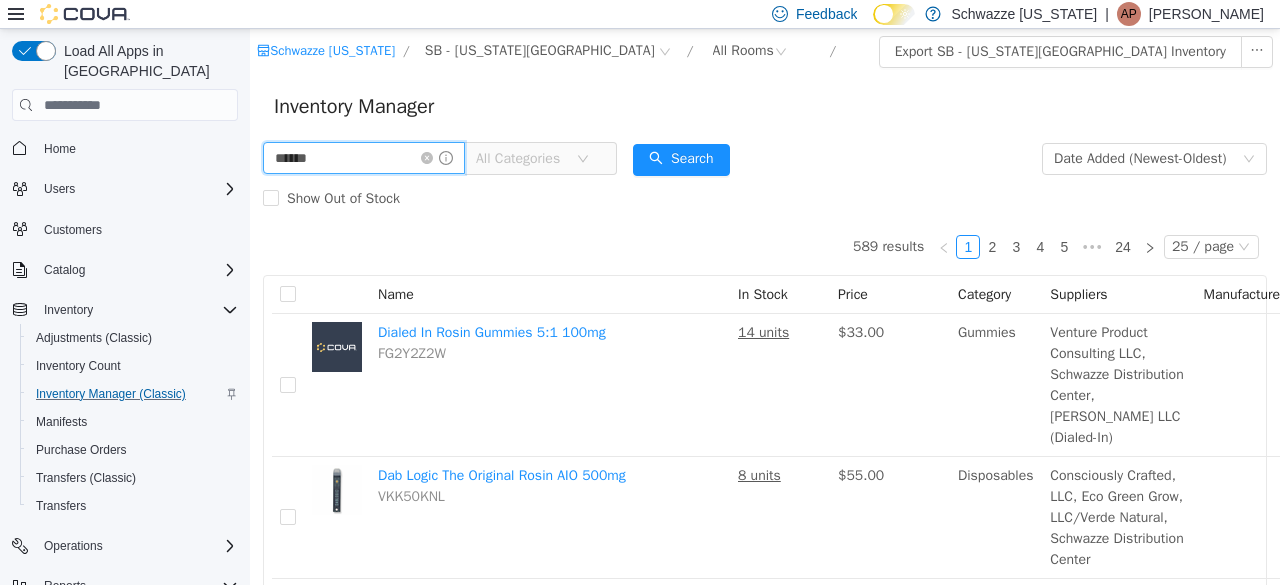 type on "******" 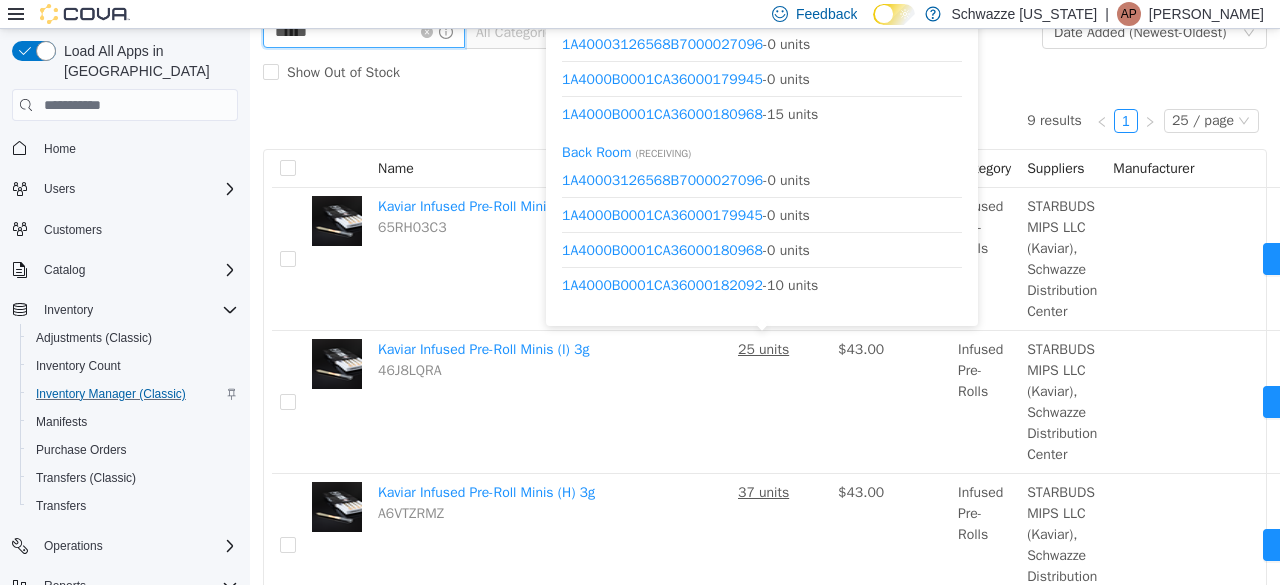 scroll, scrollTop: 0, scrollLeft: 0, axis: both 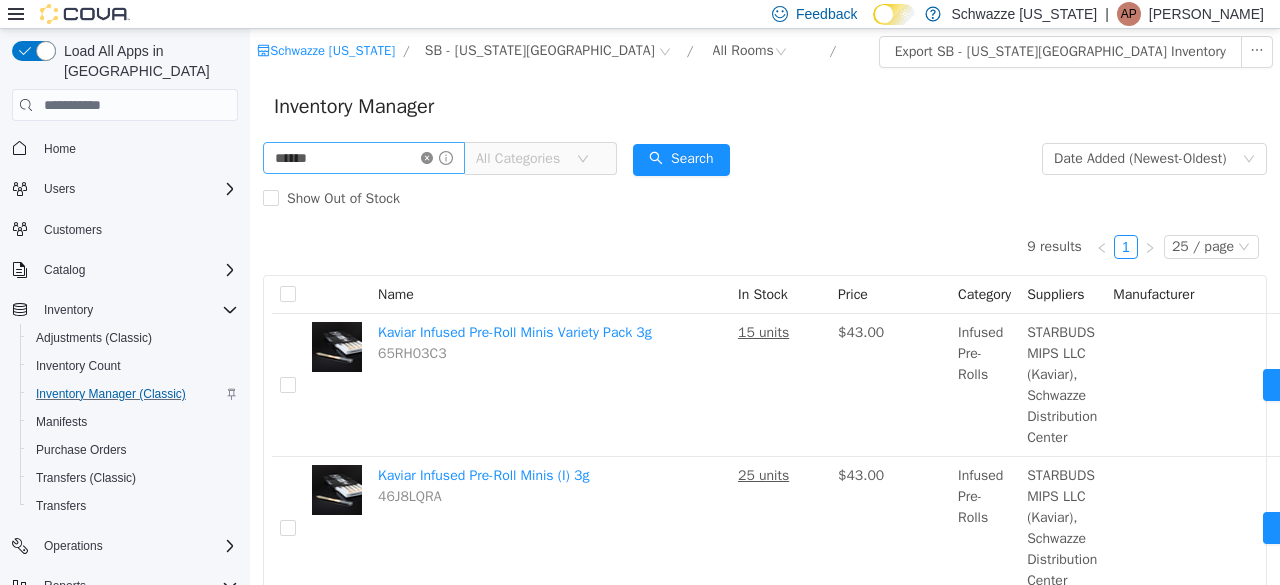 click 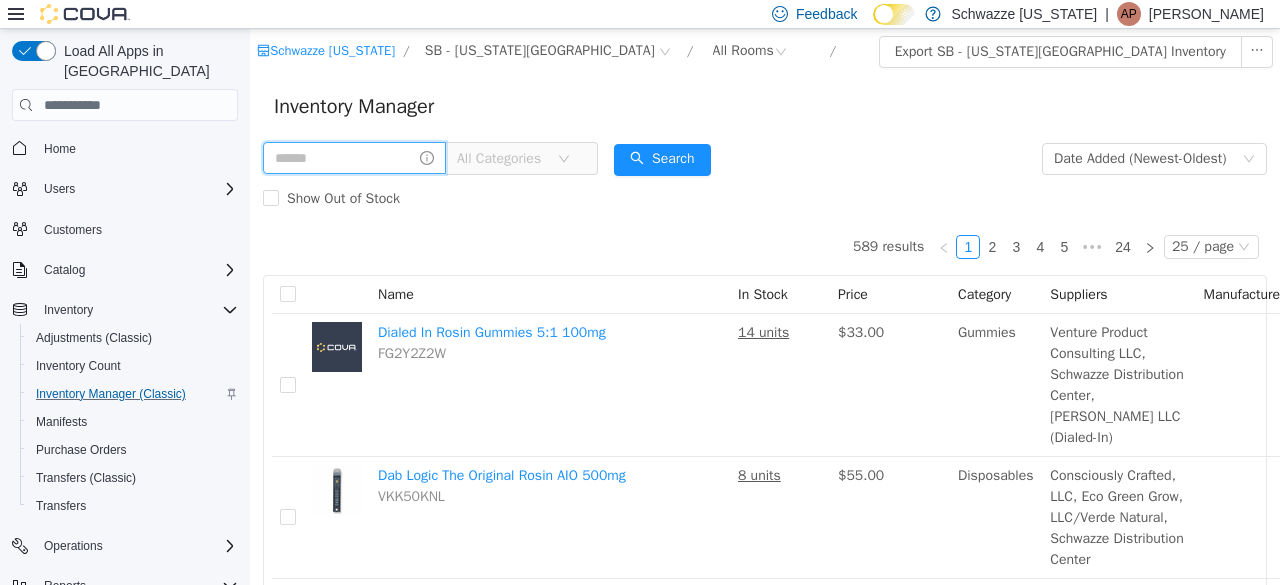 click at bounding box center (354, 158) 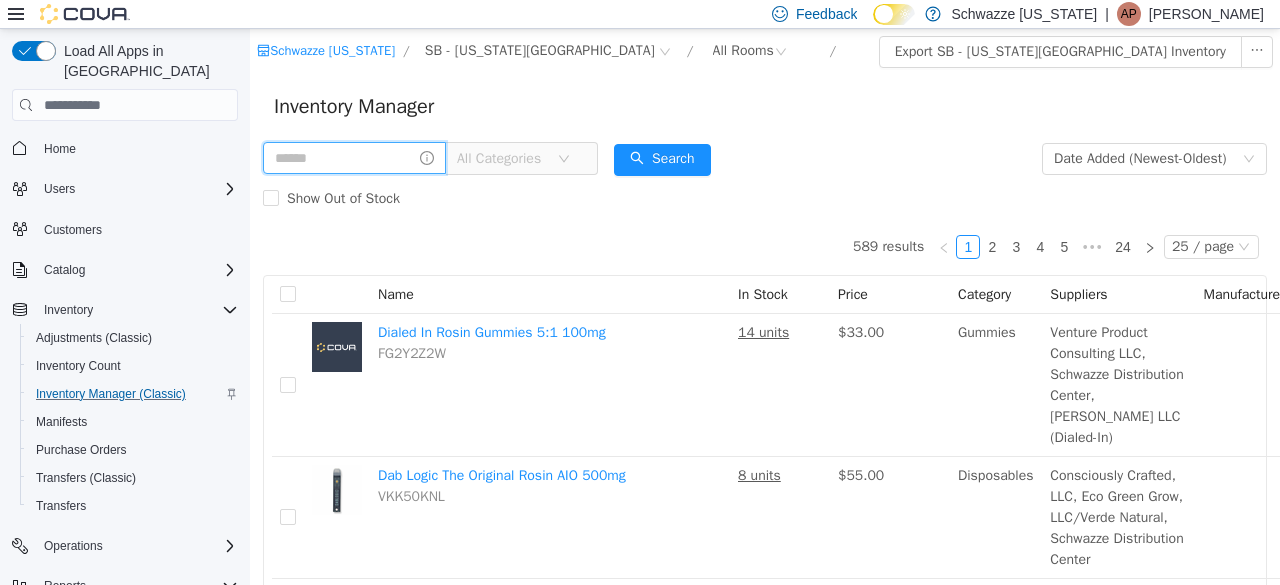 type on "******" 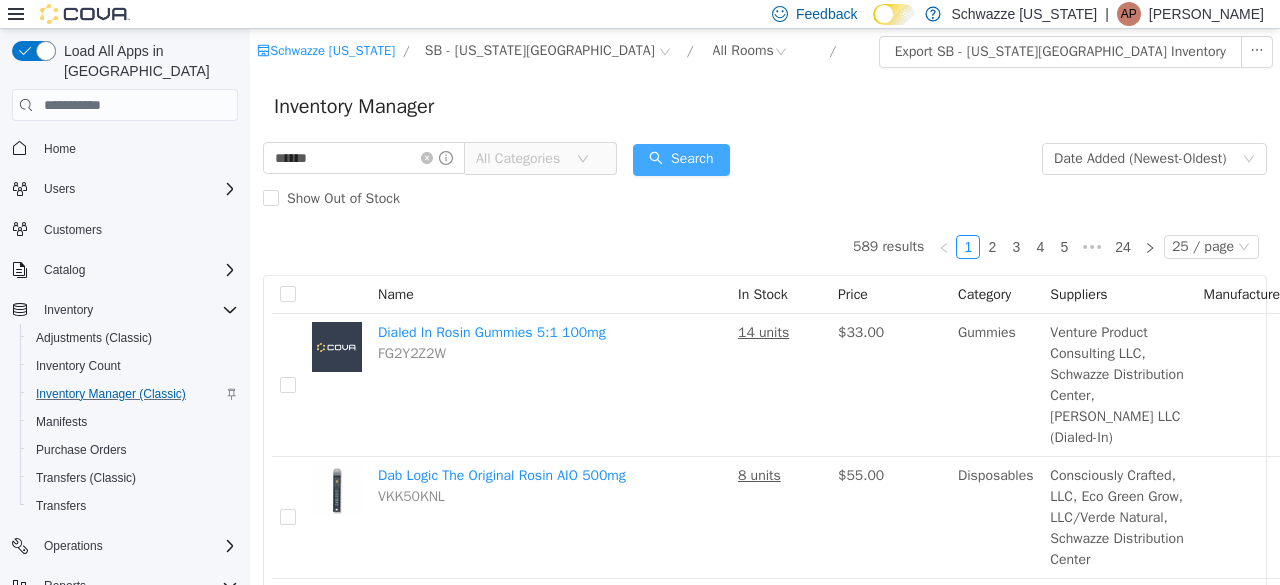 click on "Search" at bounding box center [681, 160] 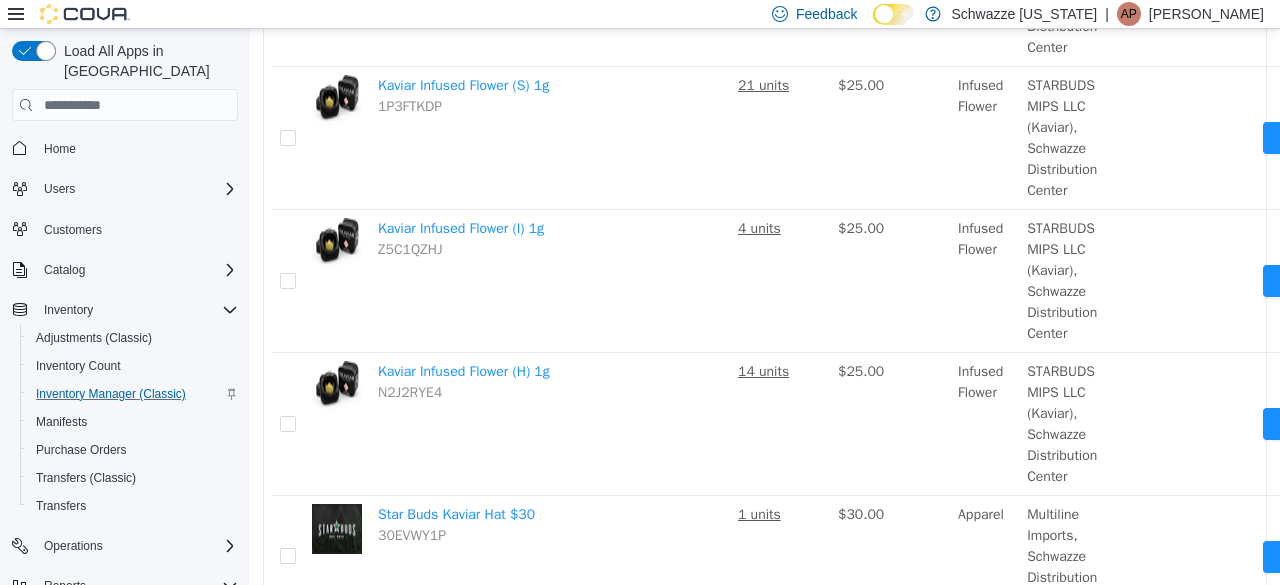 scroll, scrollTop: 820, scrollLeft: 0, axis: vertical 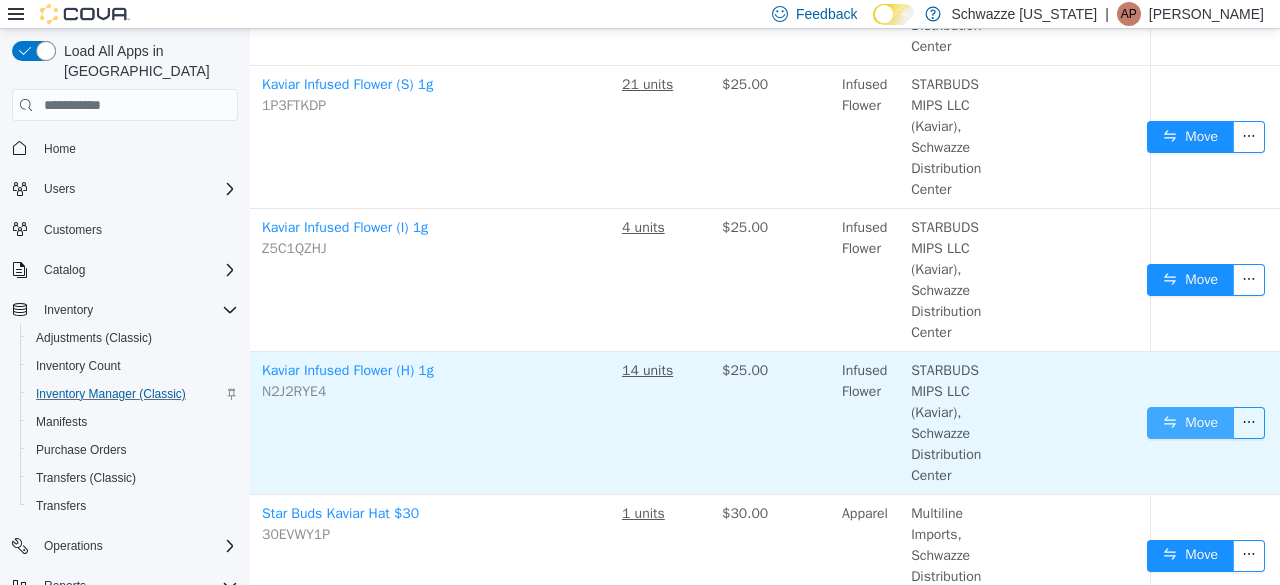 click on "Move" at bounding box center [1190, 423] 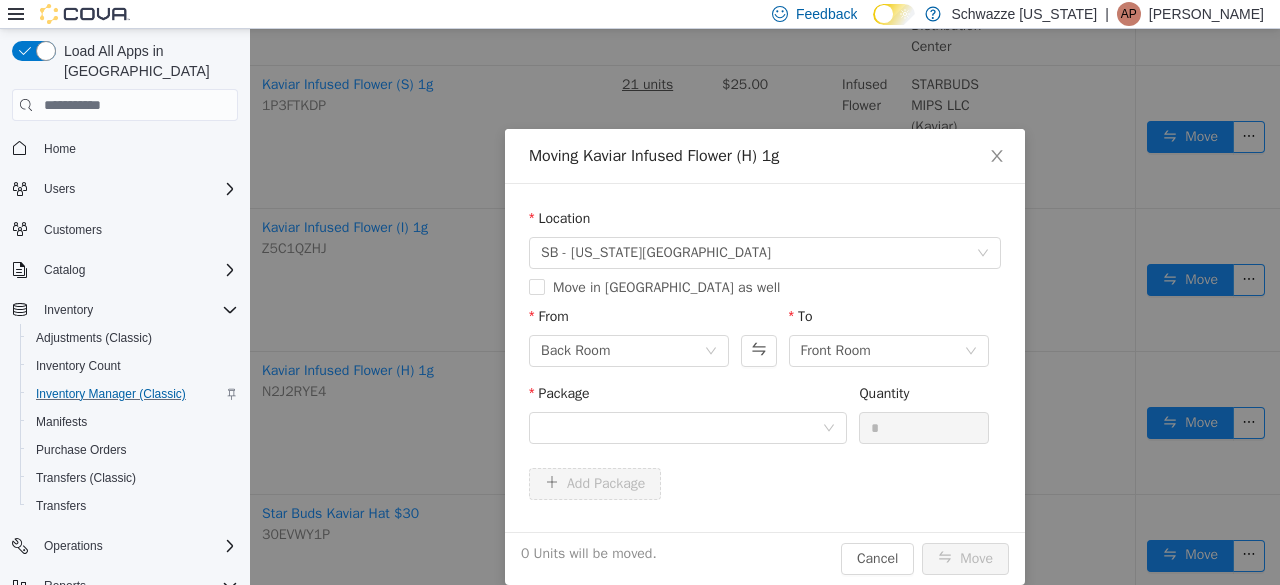 click on "Package" at bounding box center [688, 417] 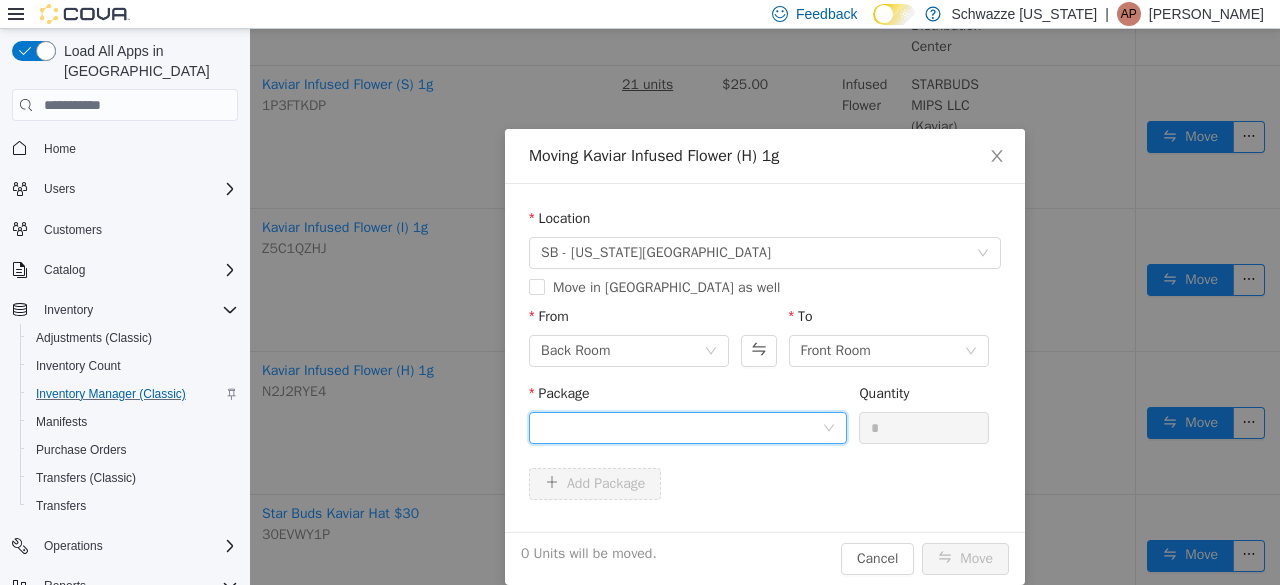 click at bounding box center [681, 428] 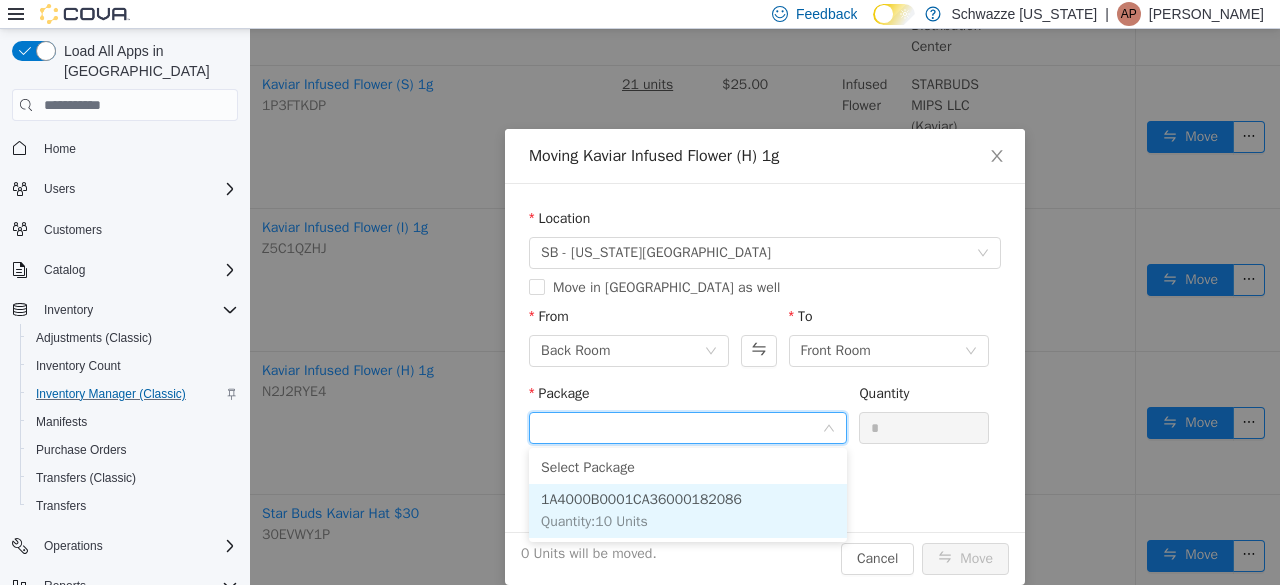 click on "1A4000B0001CA36000182086 Quantity :  10 Units" at bounding box center (688, 511) 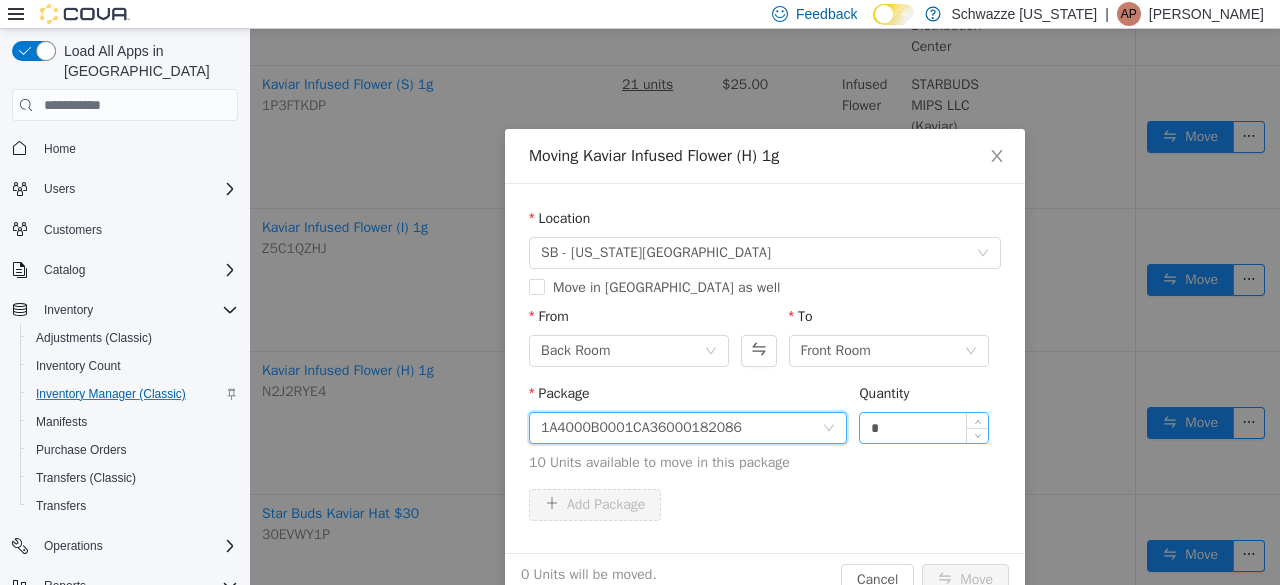 click on "*" at bounding box center (924, 428) 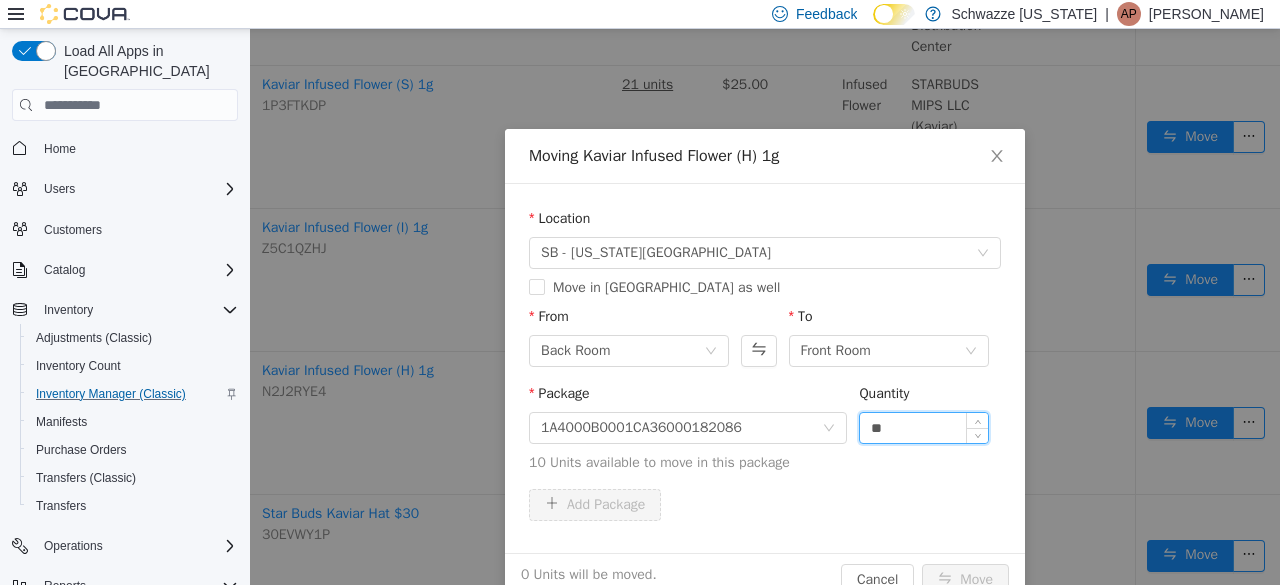 type on "**" 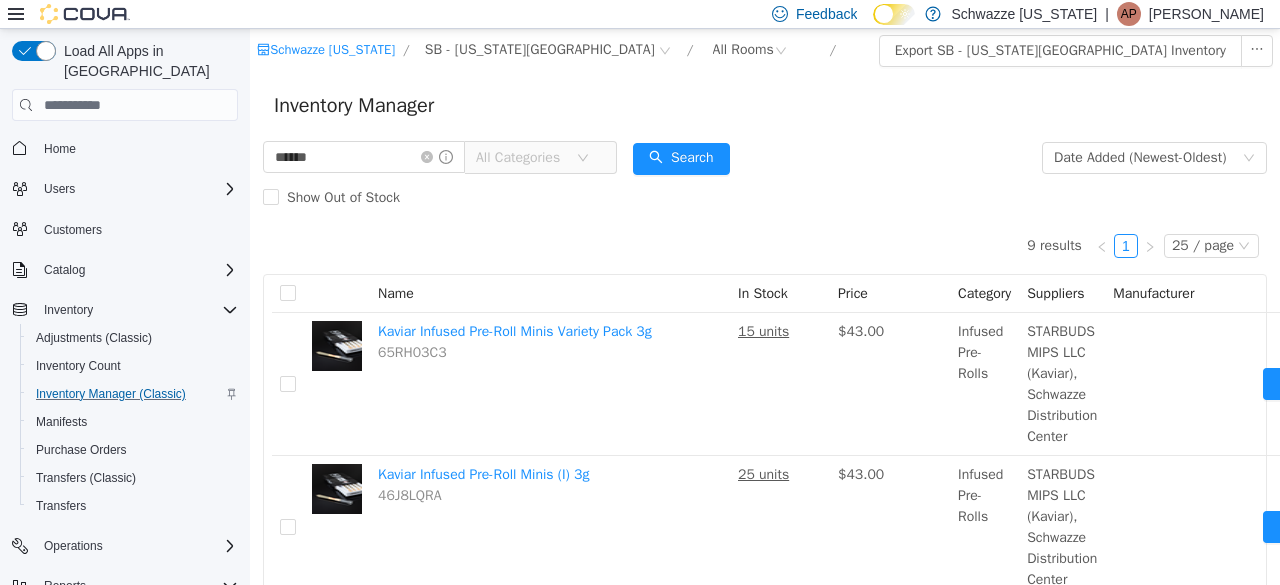 scroll, scrollTop: 0, scrollLeft: 0, axis: both 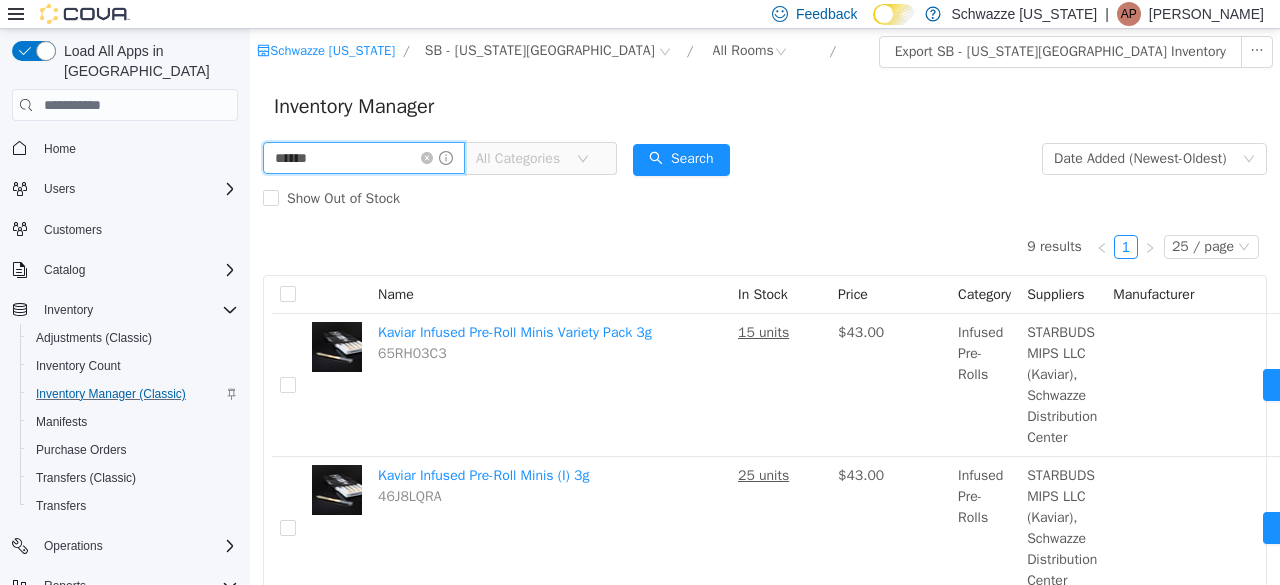 click on "******" at bounding box center [364, 158] 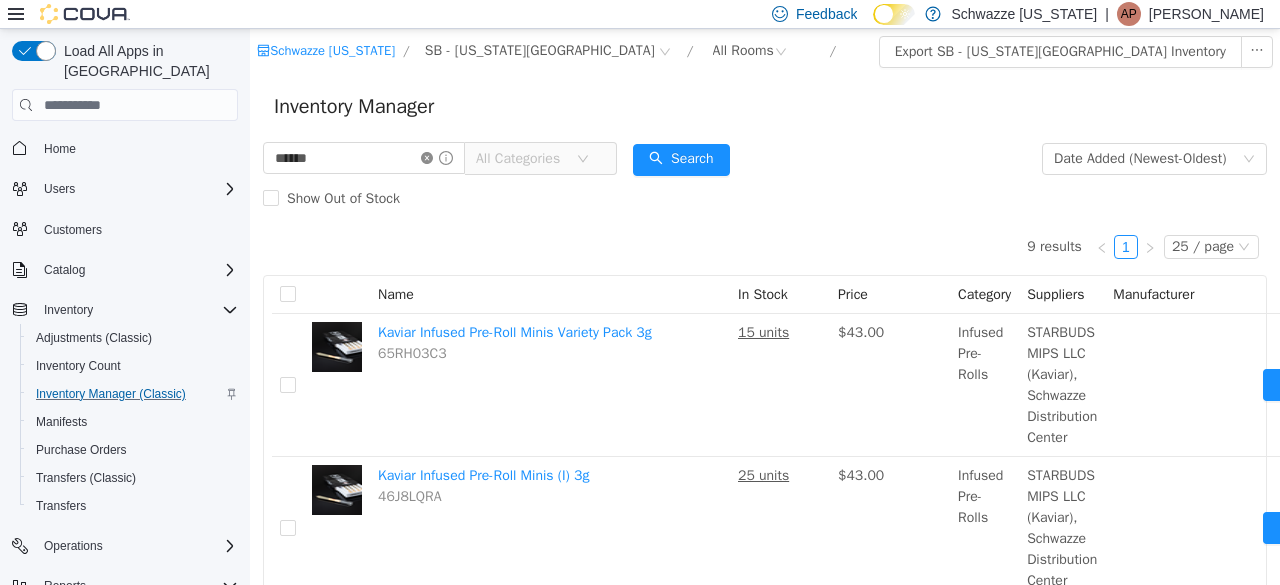 click 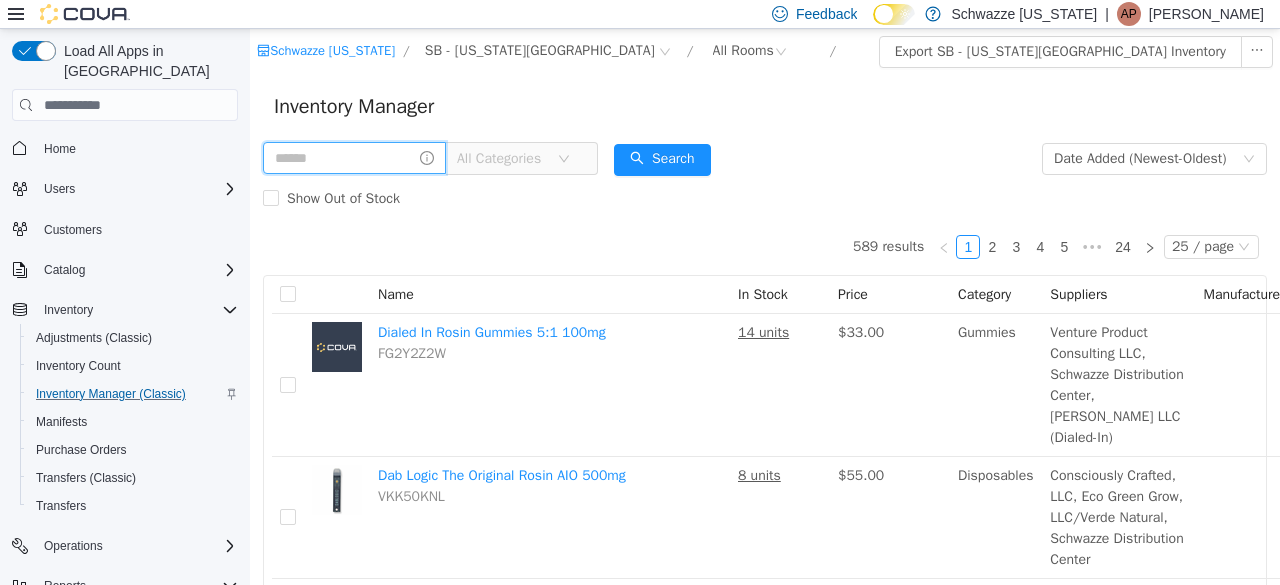 click at bounding box center (354, 158) 